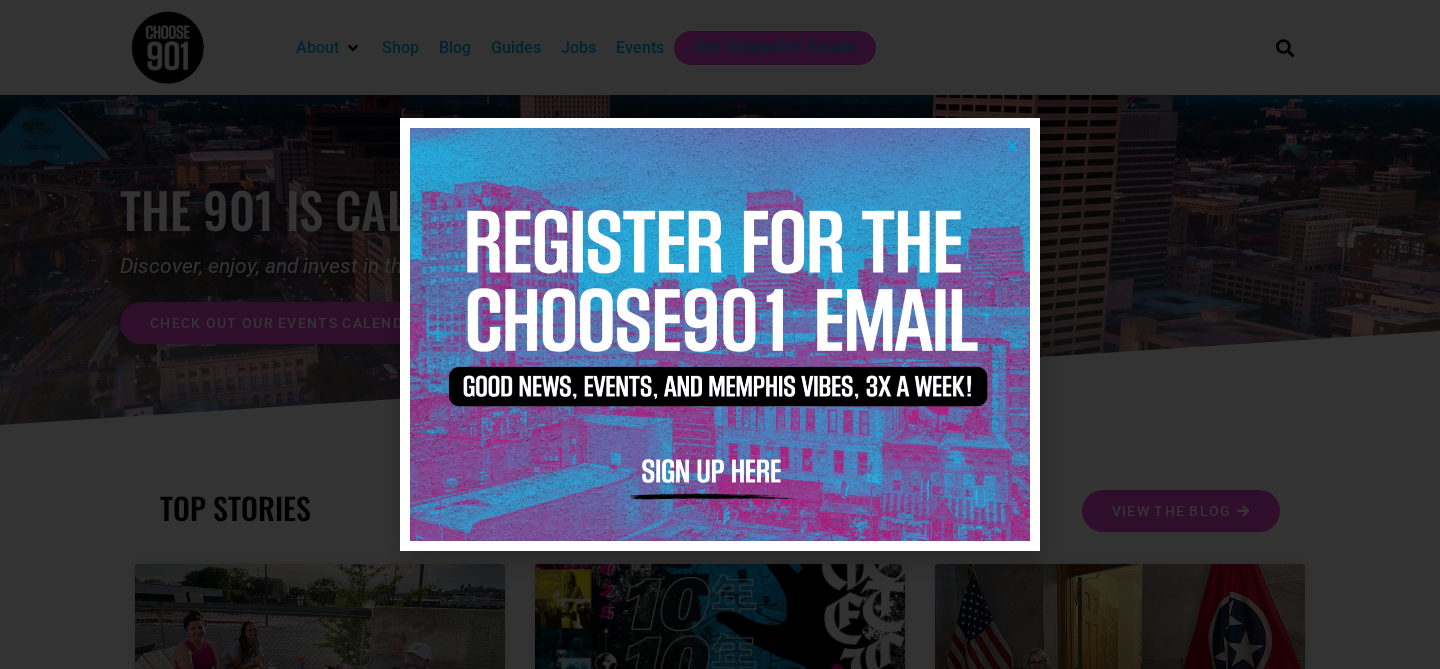 scroll, scrollTop: 0, scrollLeft: 0, axis: both 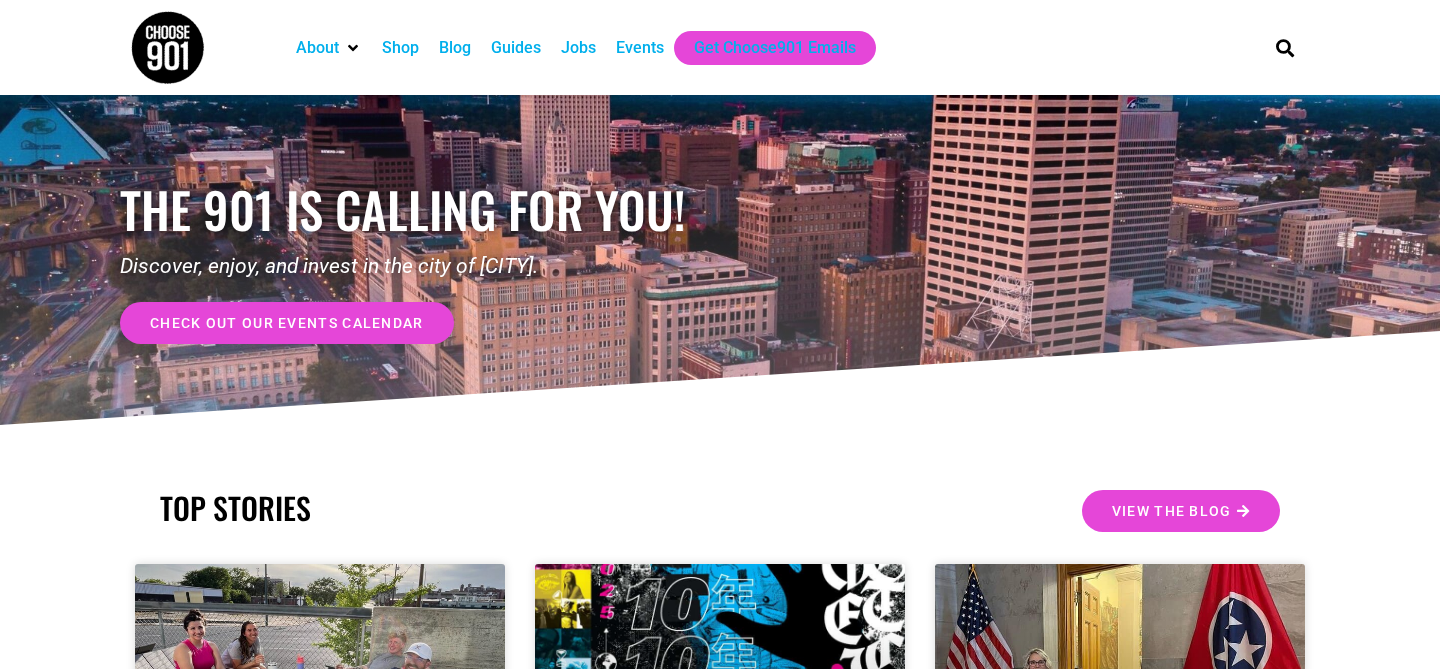 click on "Jobs" at bounding box center (578, 48) 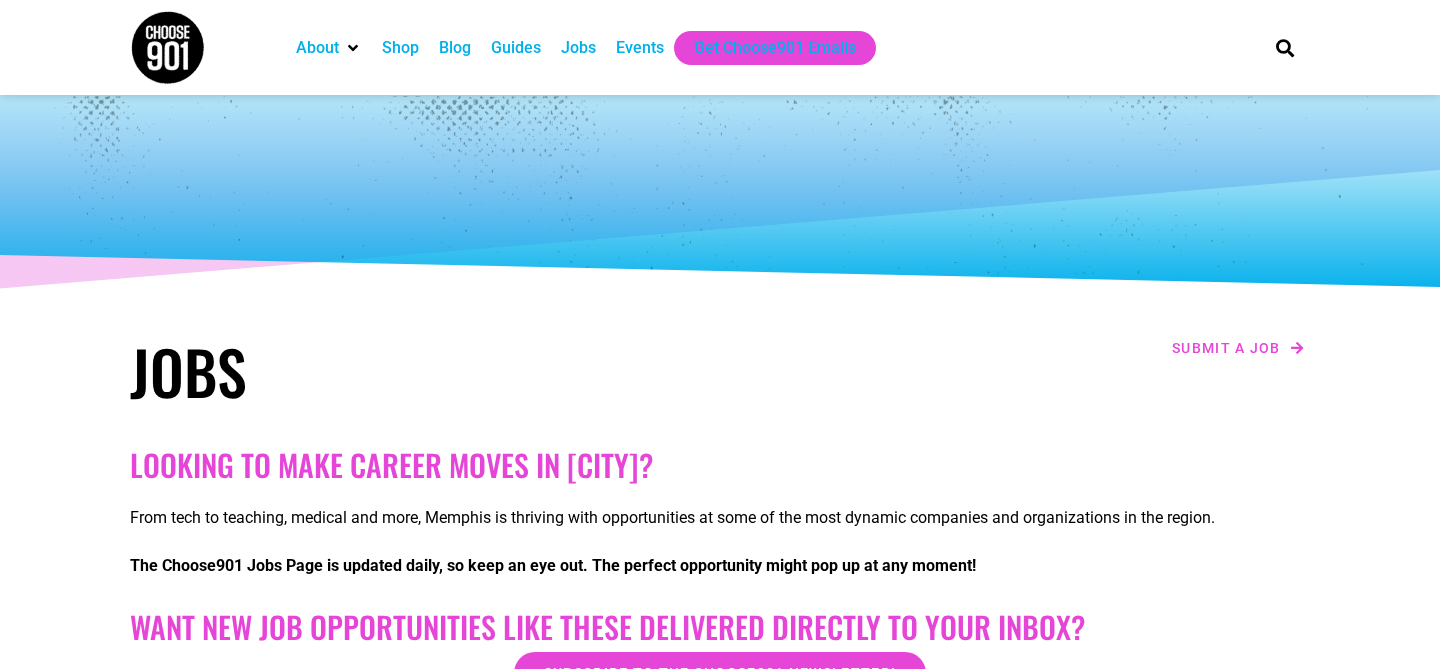 scroll, scrollTop: 0, scrollLeft: 0, axis: both 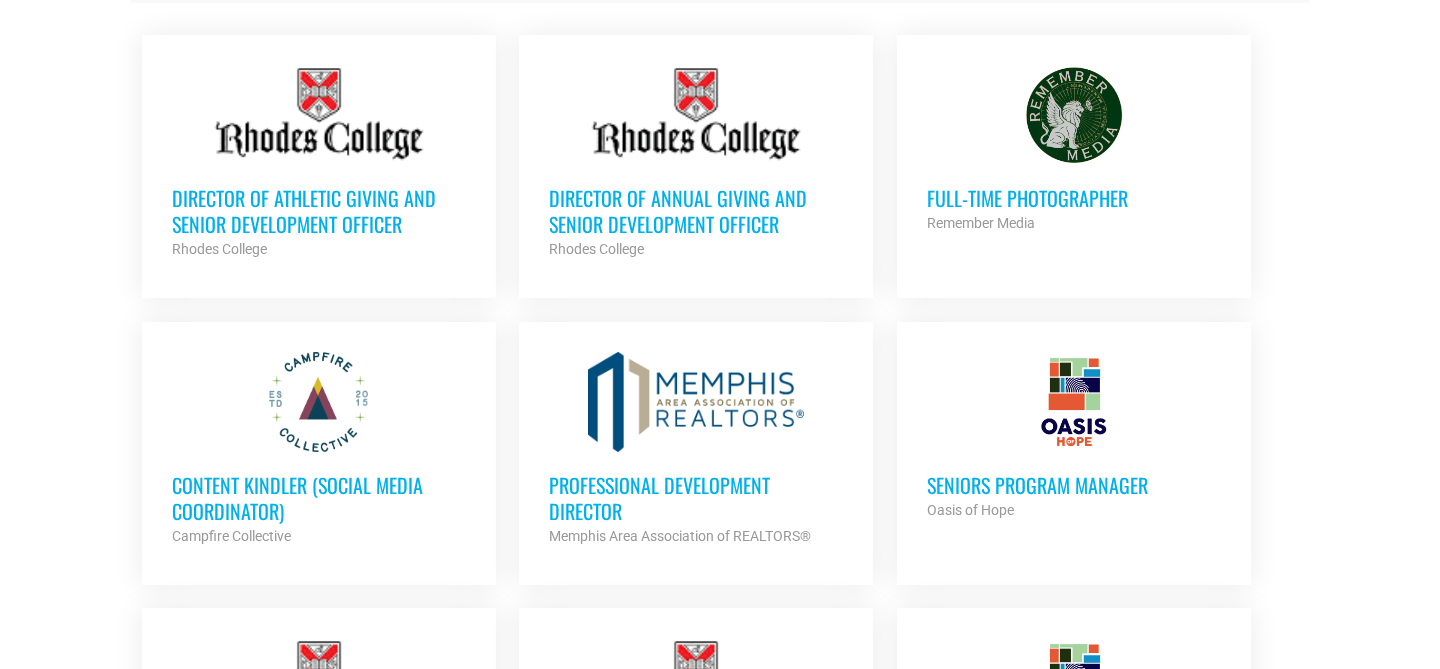 click on "Director of Athletic Giving and Senior Development Officer" at bounding box center [319, 211] 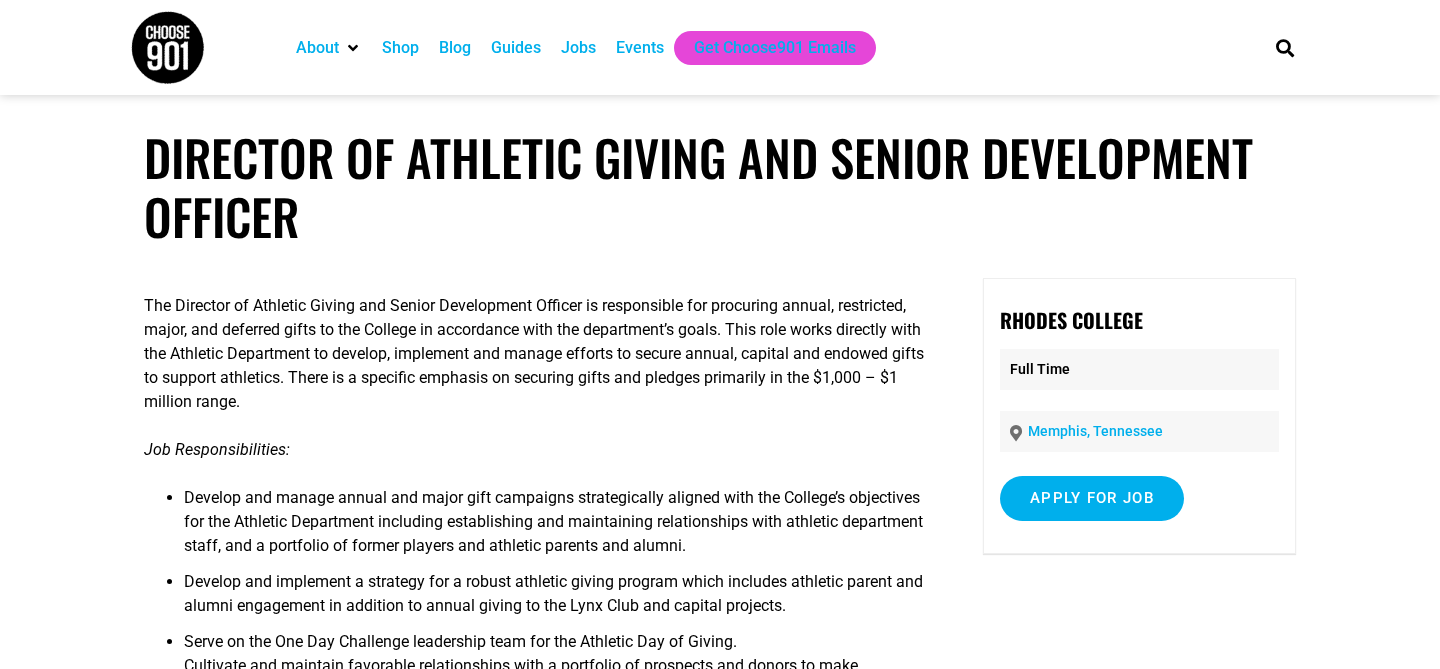 scroll, scrollTop: 0, scrollLeft: 0, axis: both 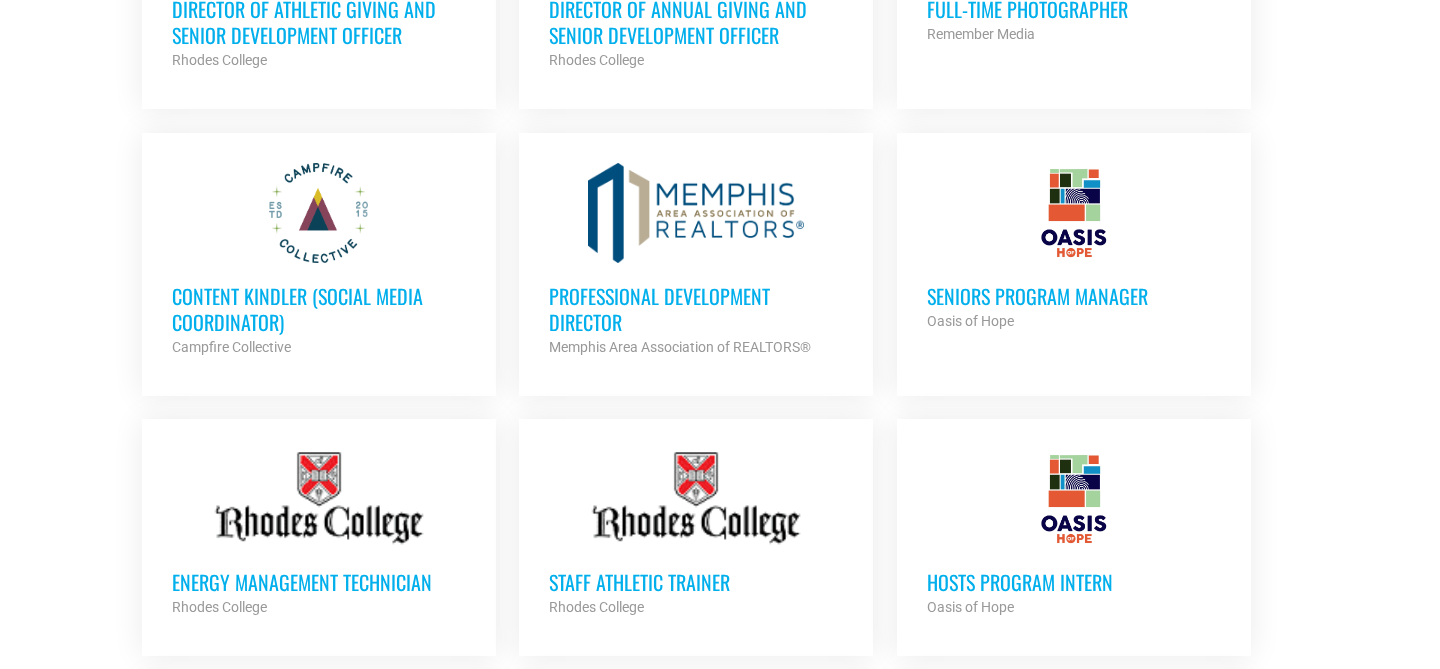 click on "Professional Development Director" at bounding box center [696, 309] 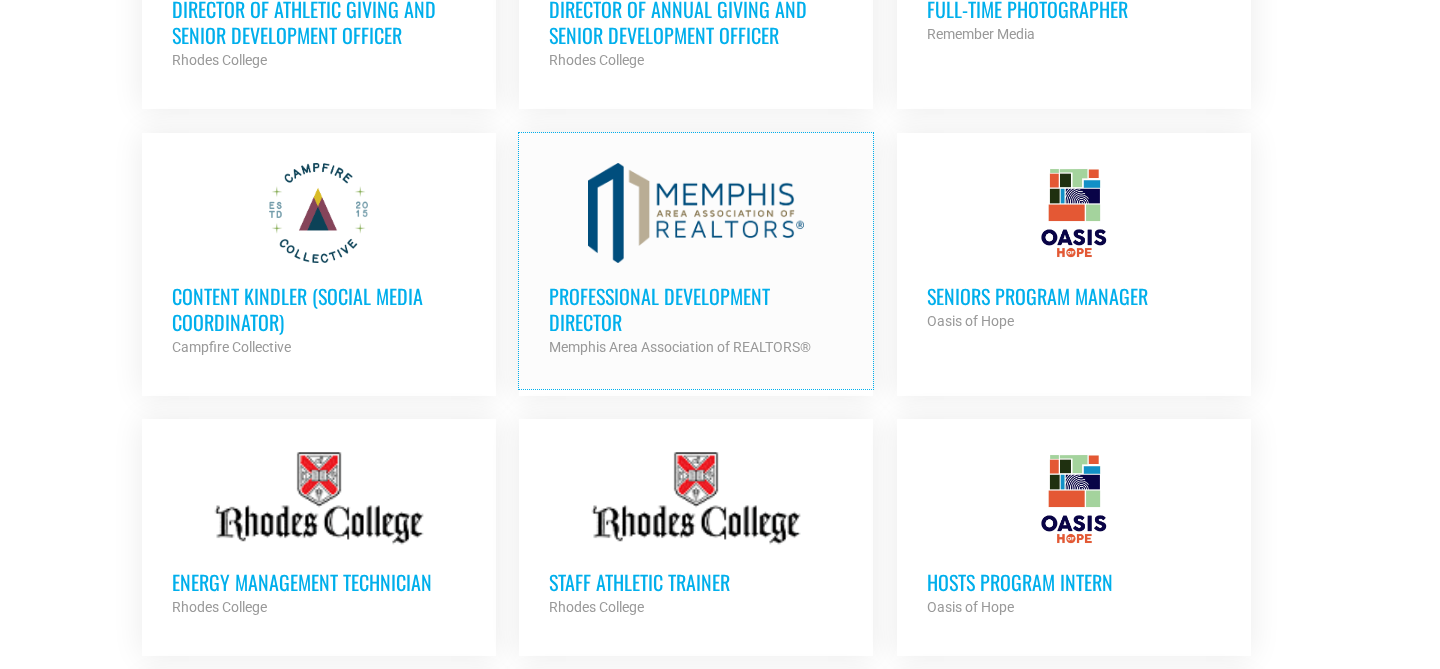 scroll, scrollTop: 1269, scrollLeft: 0, axis: vertical 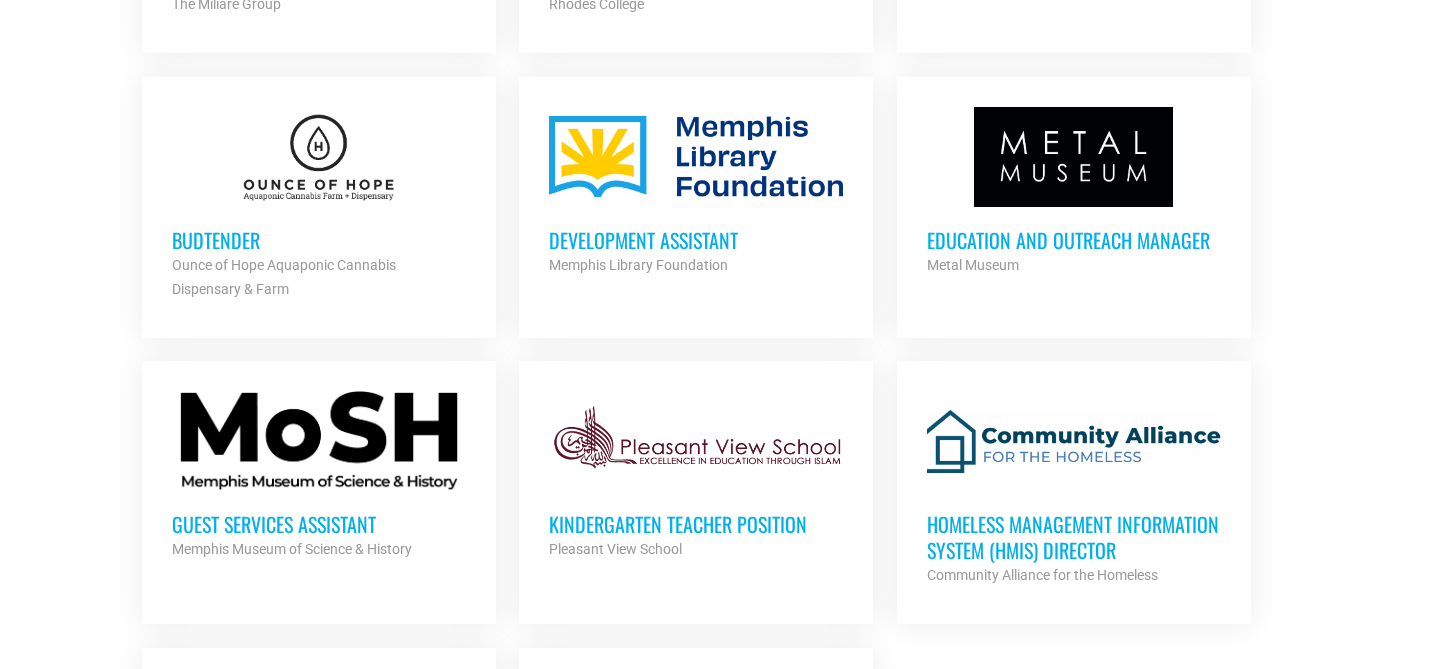 click on "Development Assistant" at bounding box center [696, 240] 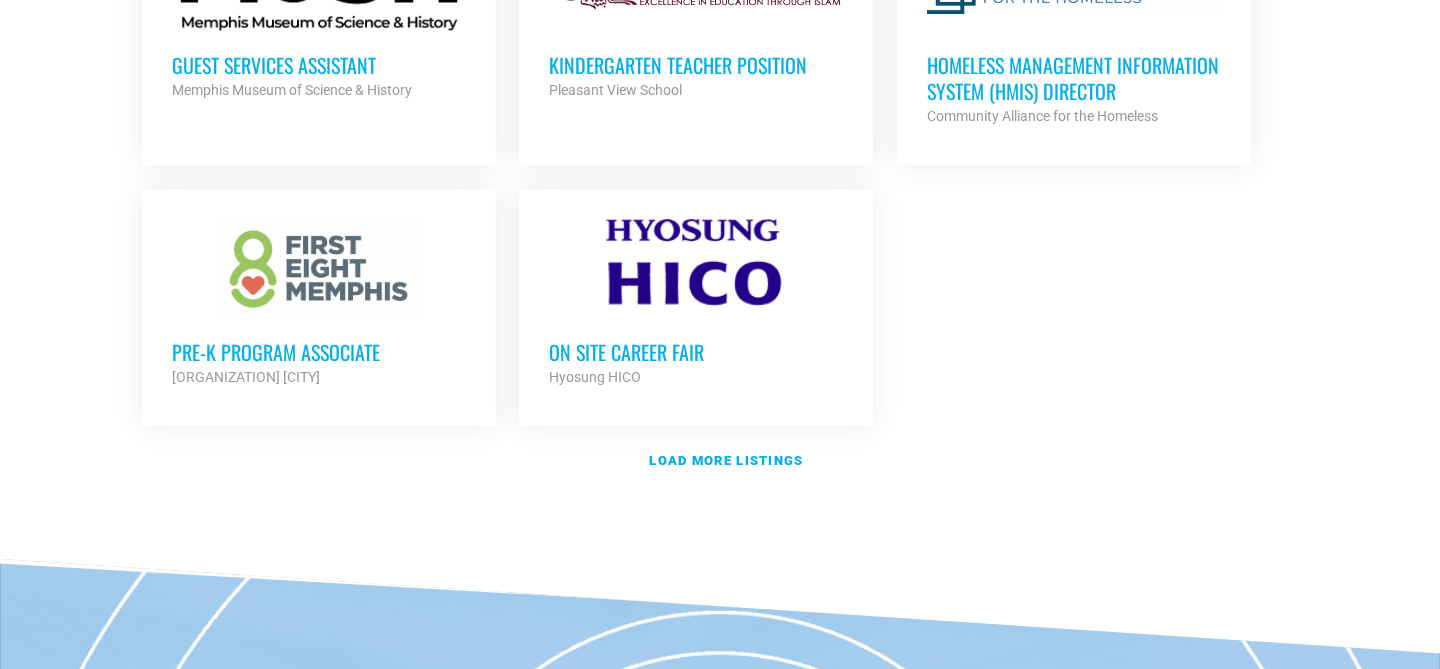 scroll, scrollTop: 2418, scrollLeft: 0, axis: vertical 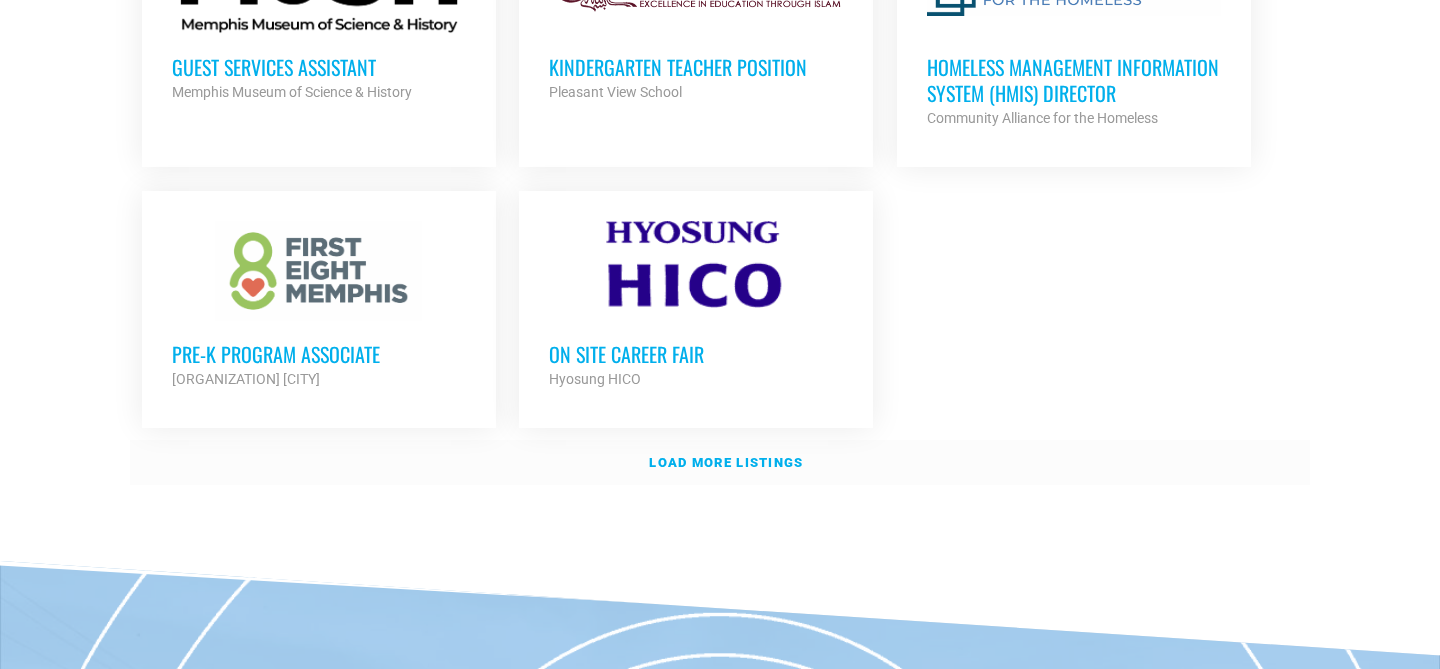 click on "Load more listings" at bounding box center [726, 462] 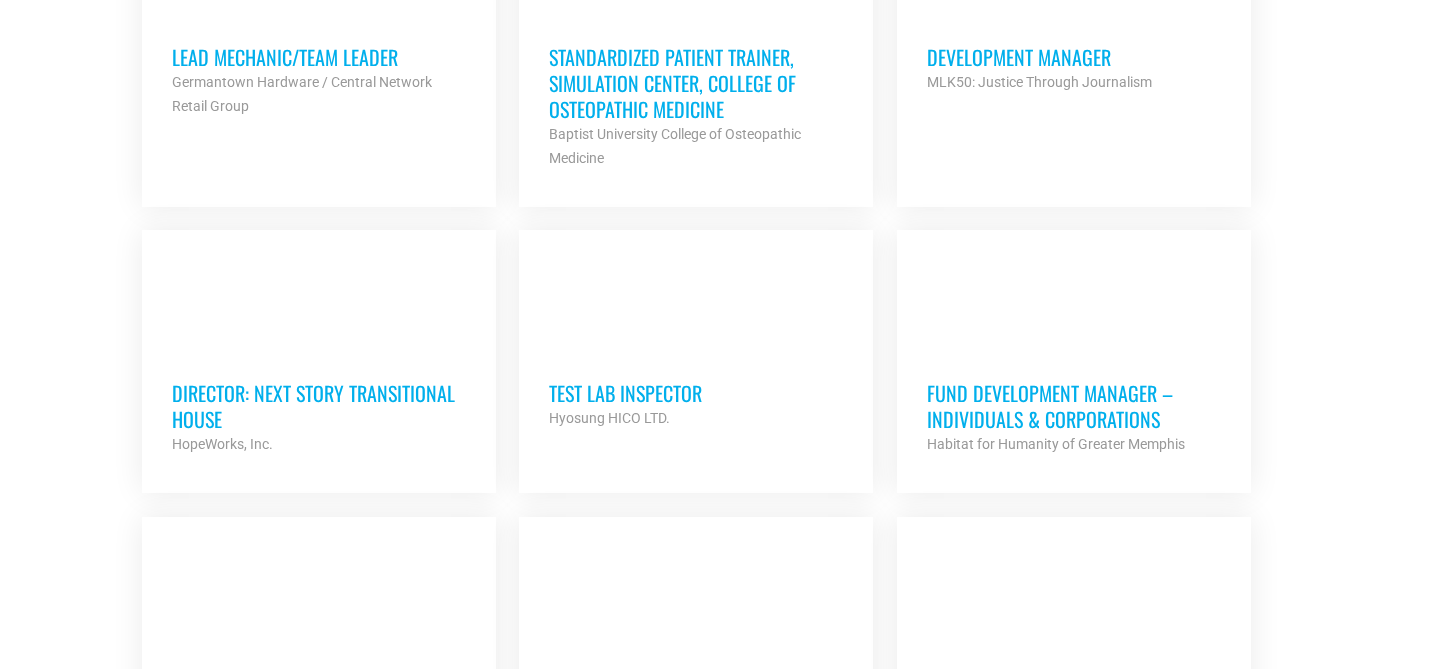 scroll, scrollTop: 3339, scrollLeft: 0, axis: vertical 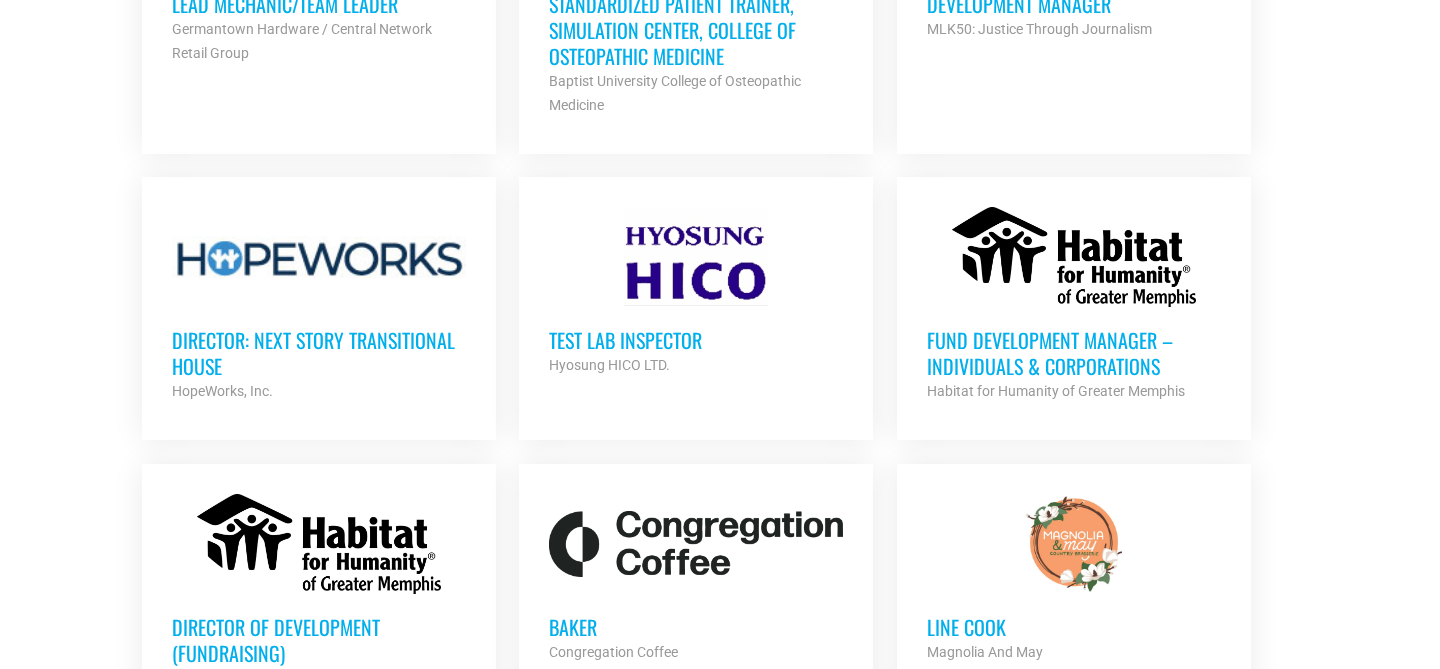 click on "Fund Development Manager – Individuals & Corporations" at bounding box center [1074, 353] 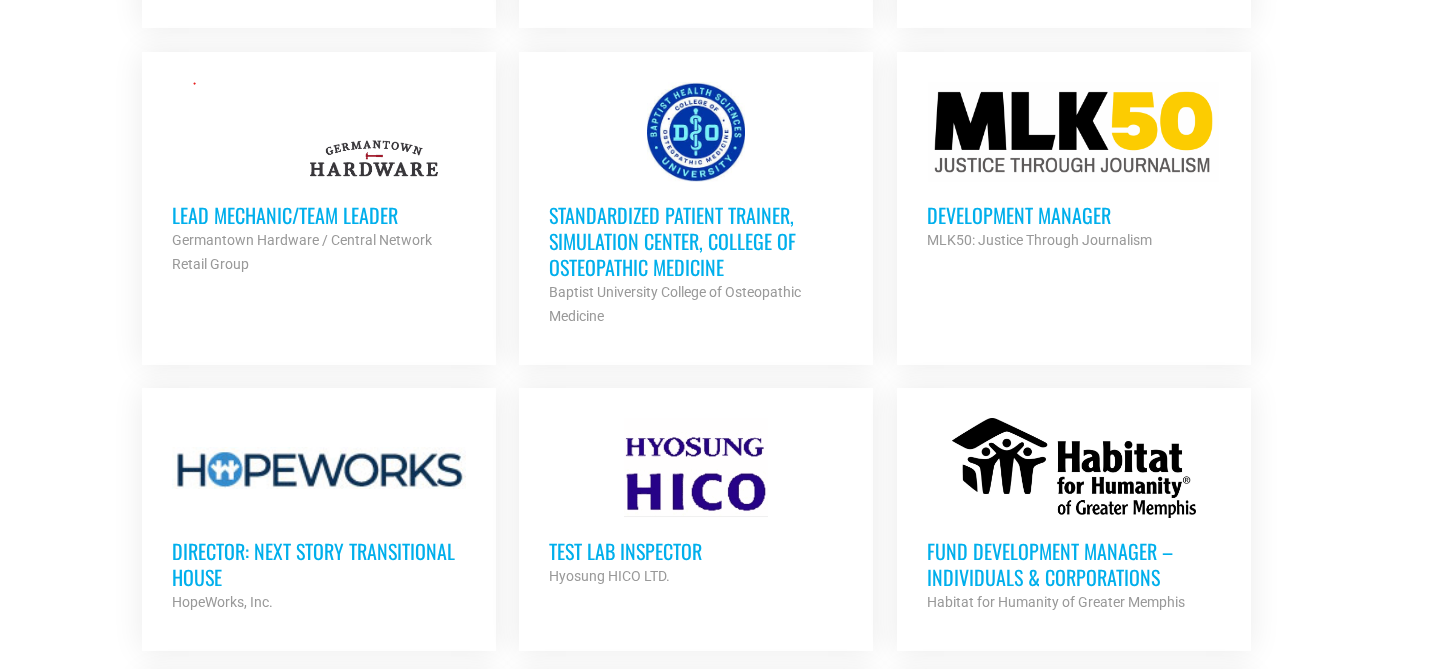 scroll, scrollTop: 3117, scrollLeft: 0, axis: vertical 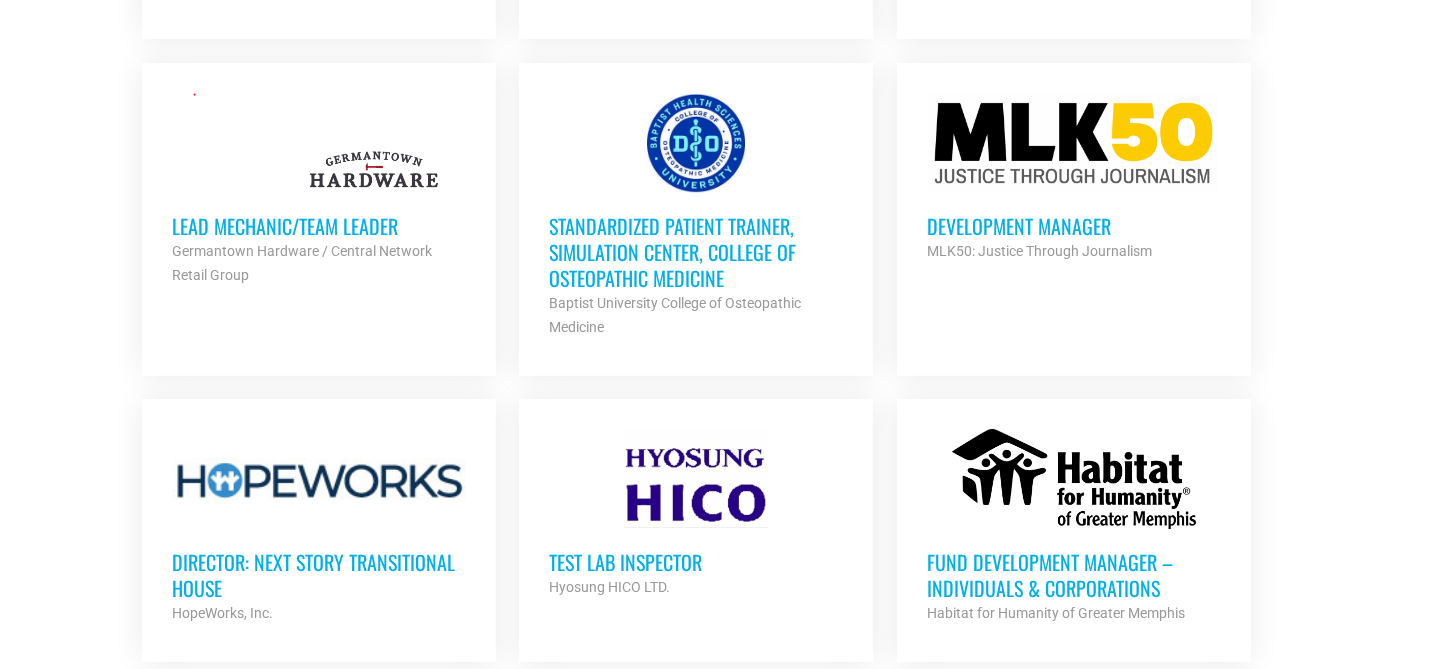 click on "Development Manager" at bounding box center (1074, 226) 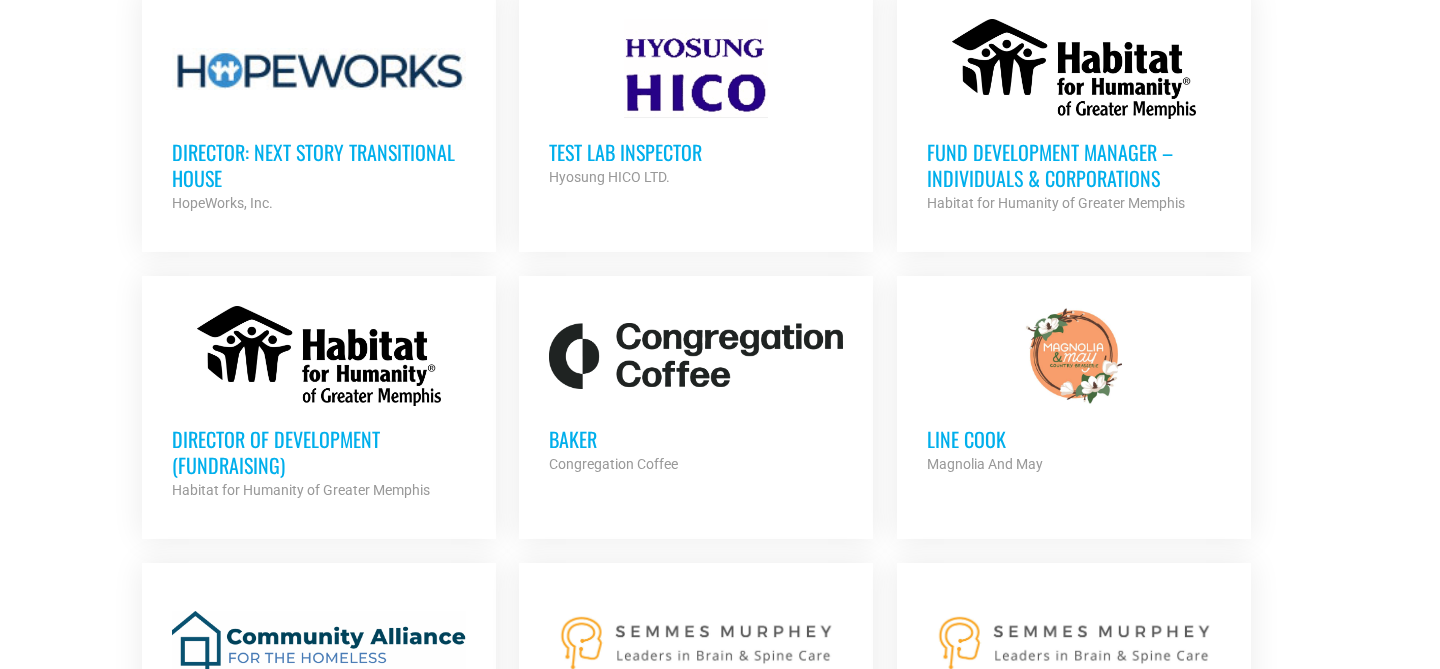 scroll, scrollTop: 3566, scrollLeft: 0, axis: vertical 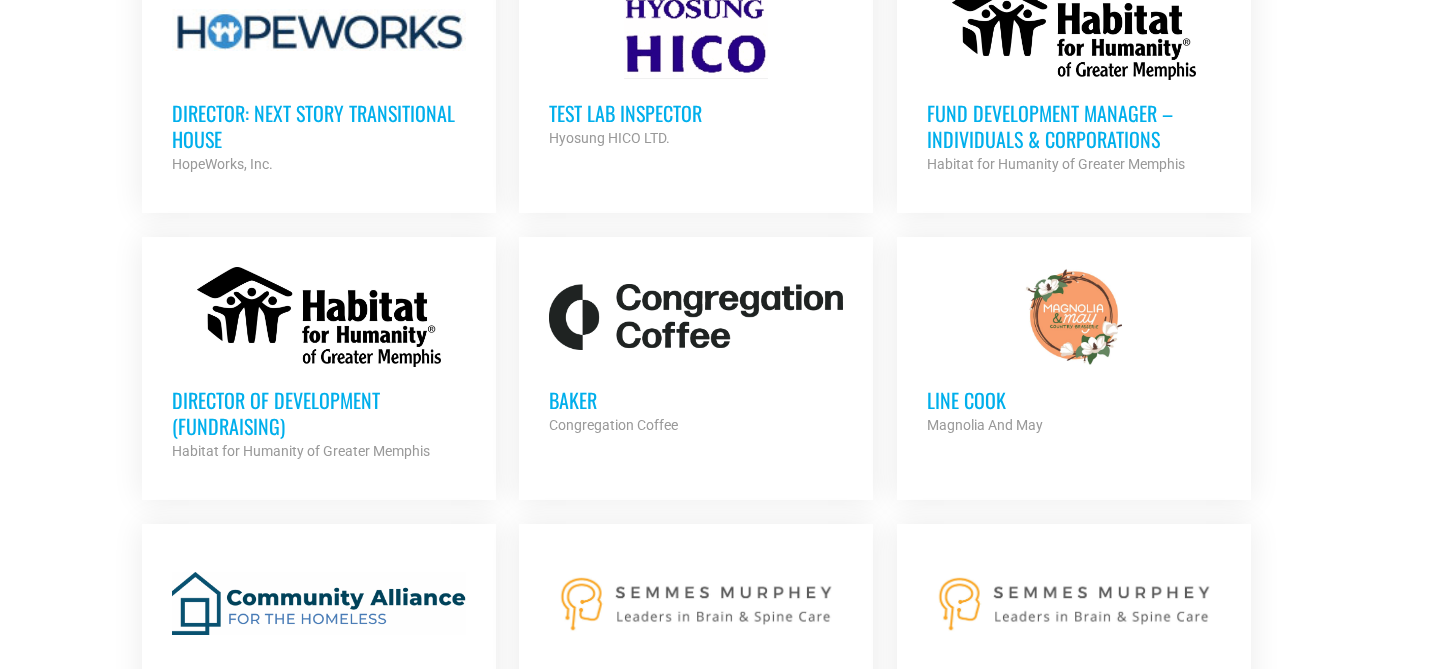 click on "Director of Development (Fundraising)" at bounding box center [319, 413] 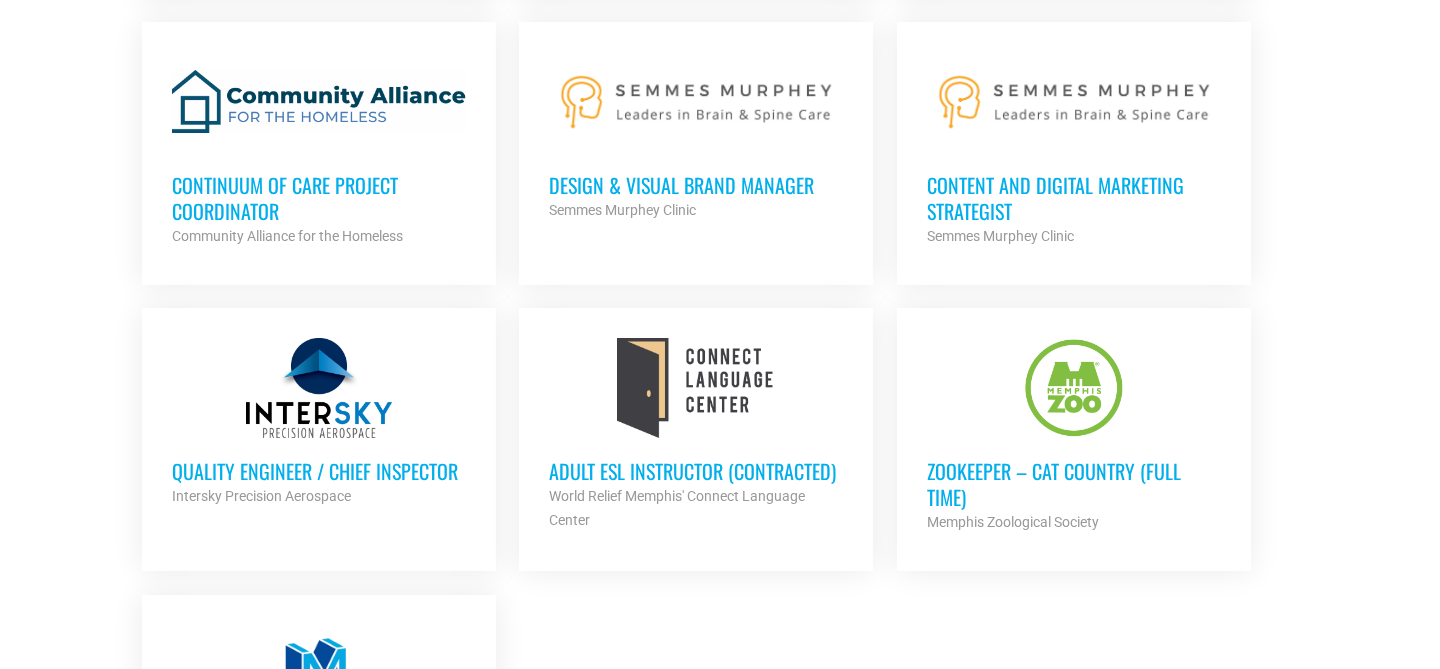 scroll, scrollTop: 4129, scrollLeft: 0, axis: vertical 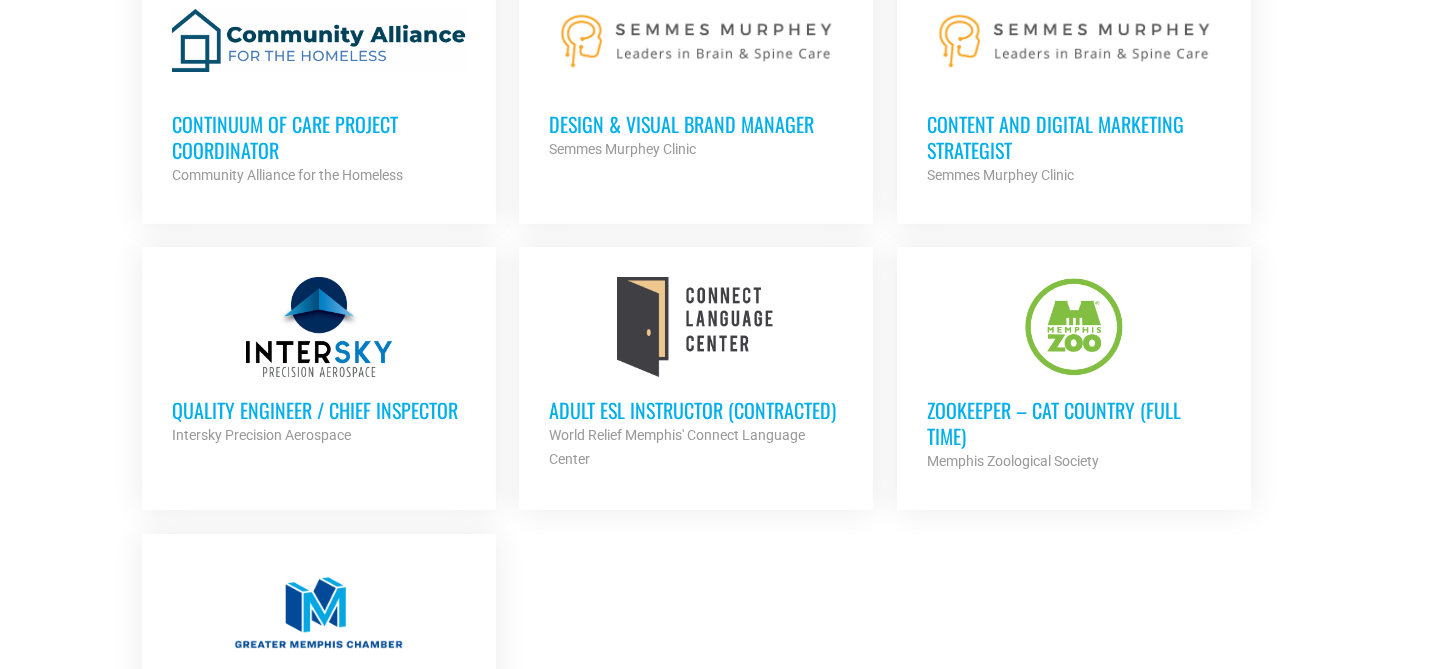 click on "Content and Digital Marketing Strategist" at bounding box center [1074, 137] 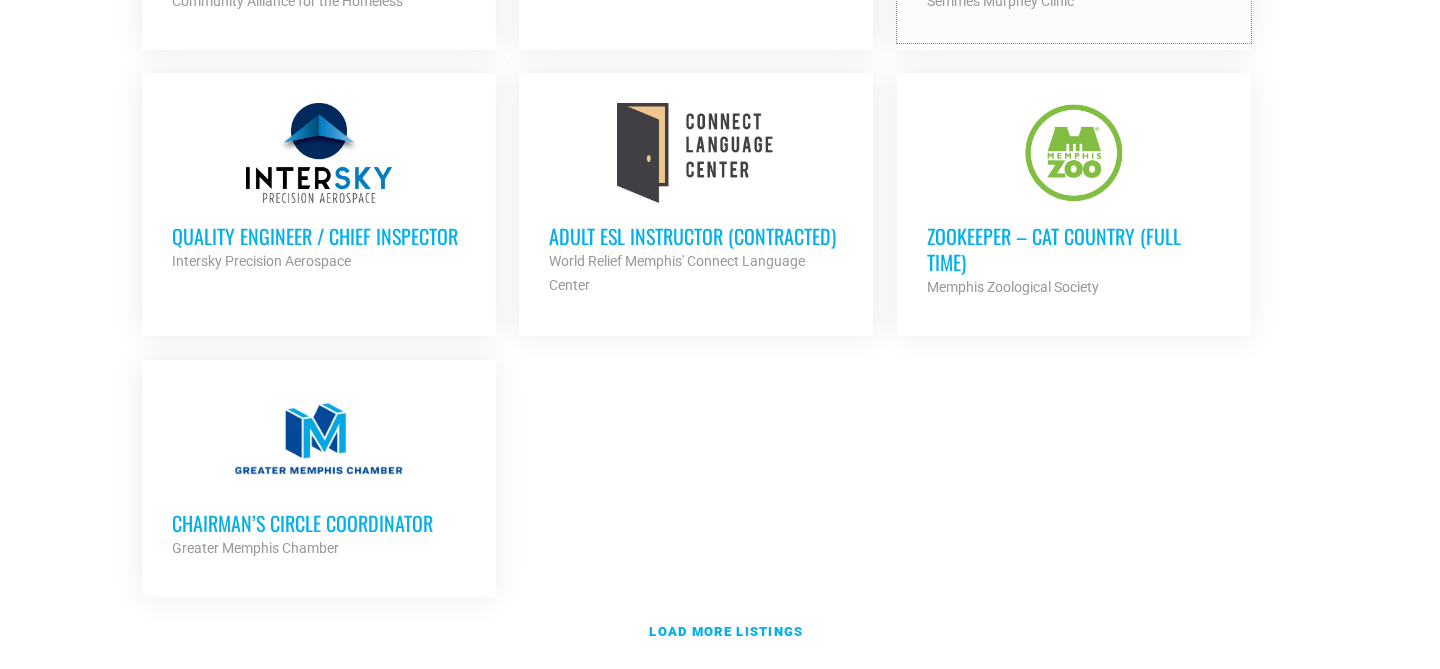 scroll, scrollTop: 4582, scrollLeft: 0, axis: vertical 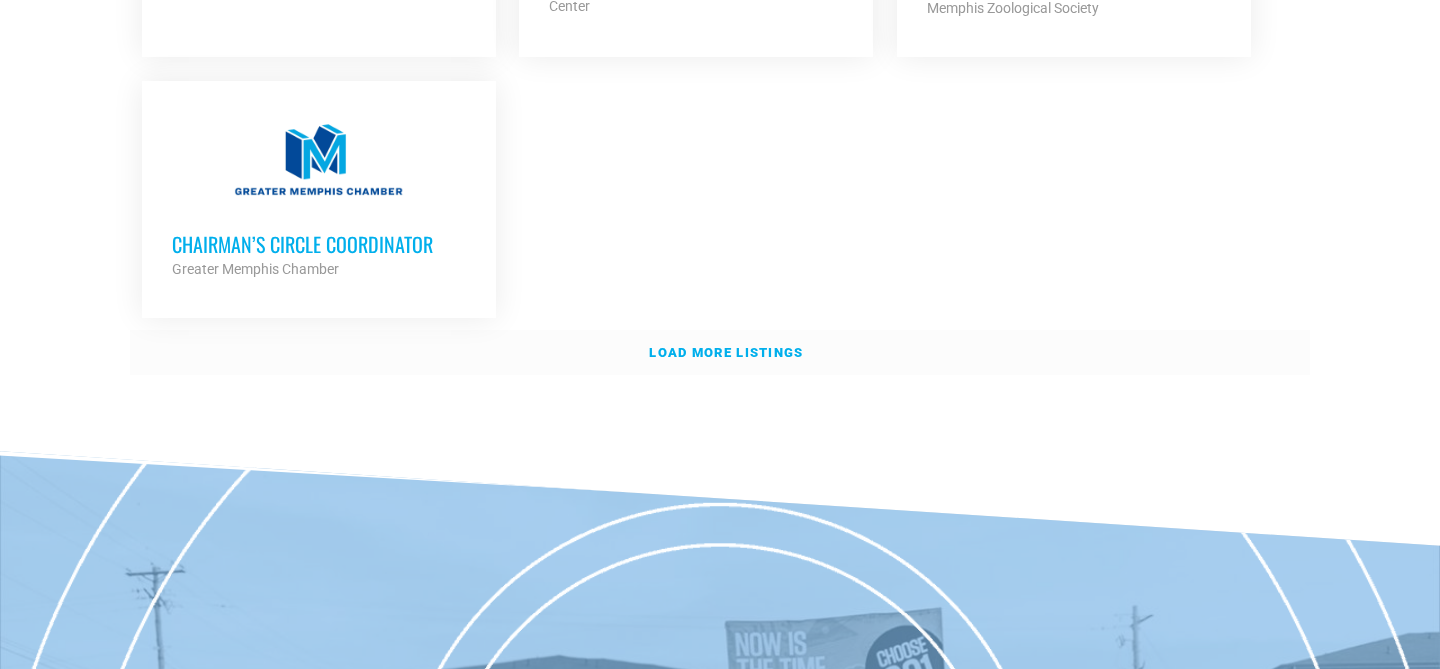 click on "Load more listings" at bounding box center (726, 352) 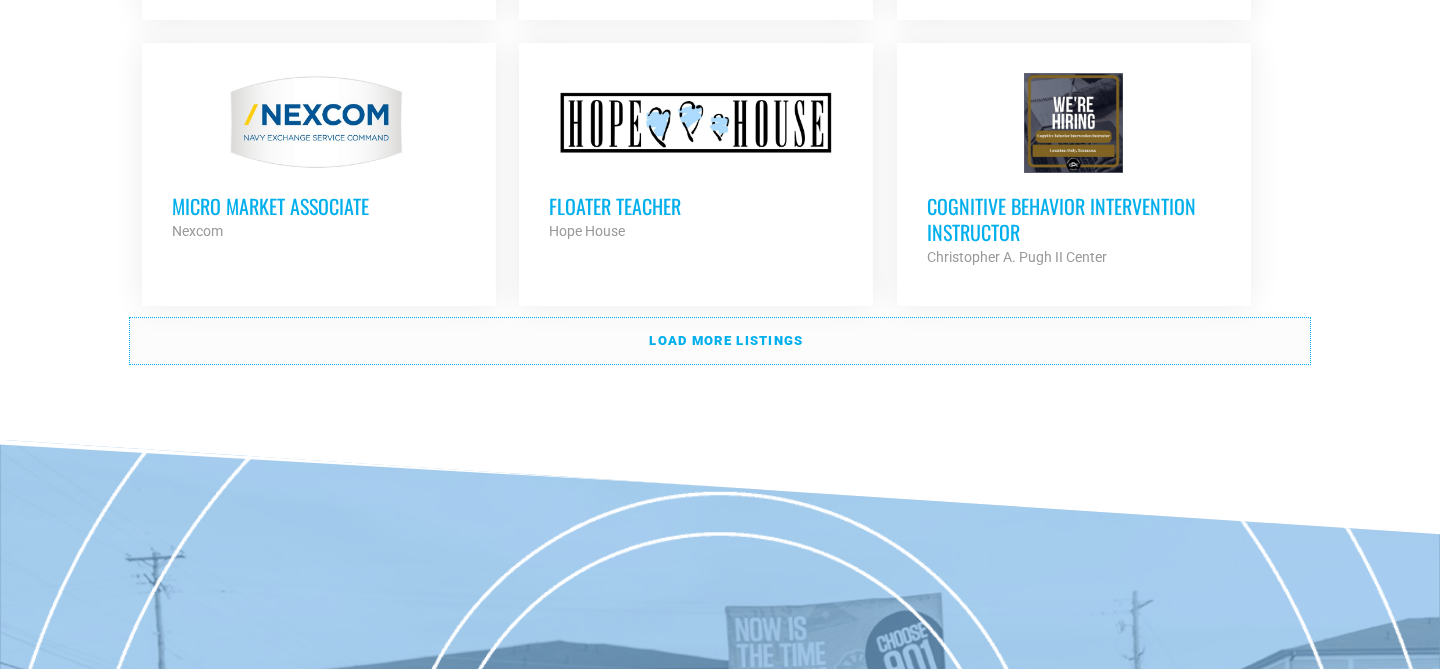 scroll, scrollTop: 6367, scrollLeft: 0, axis: vertical 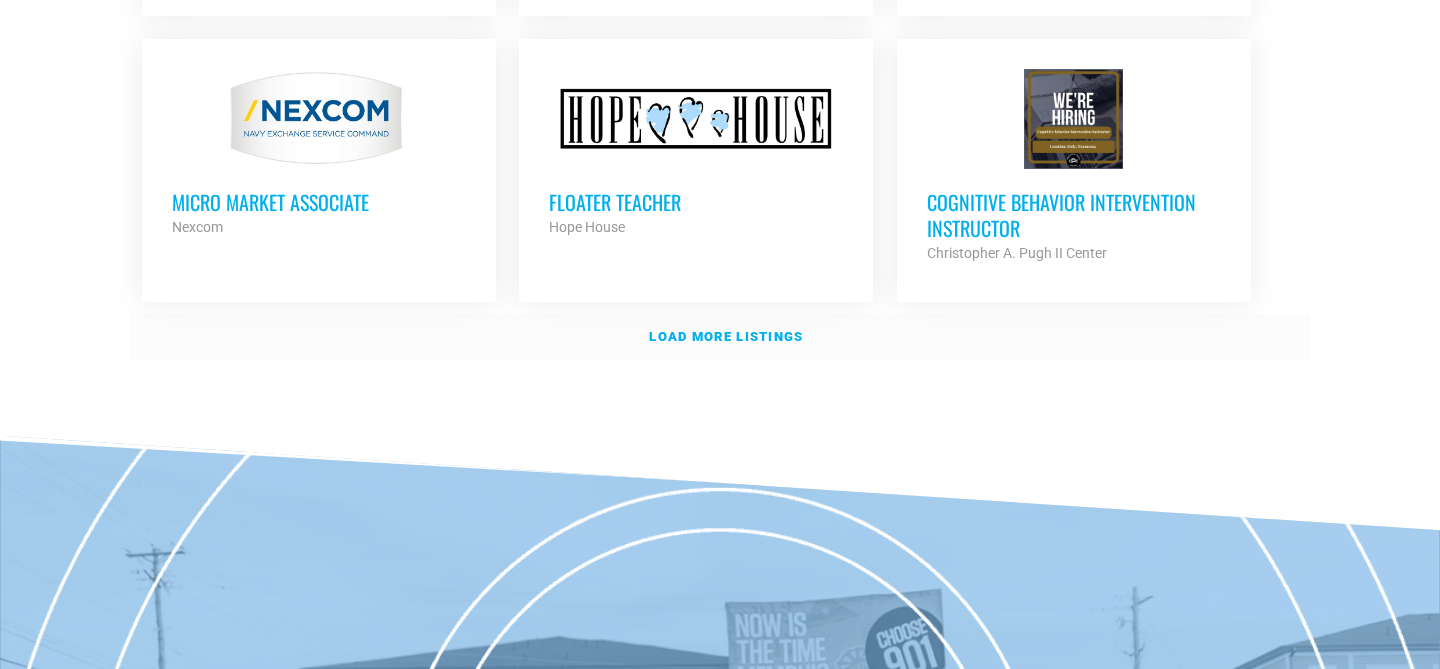 click on "Load more listings" at bounding box center (720, 337) 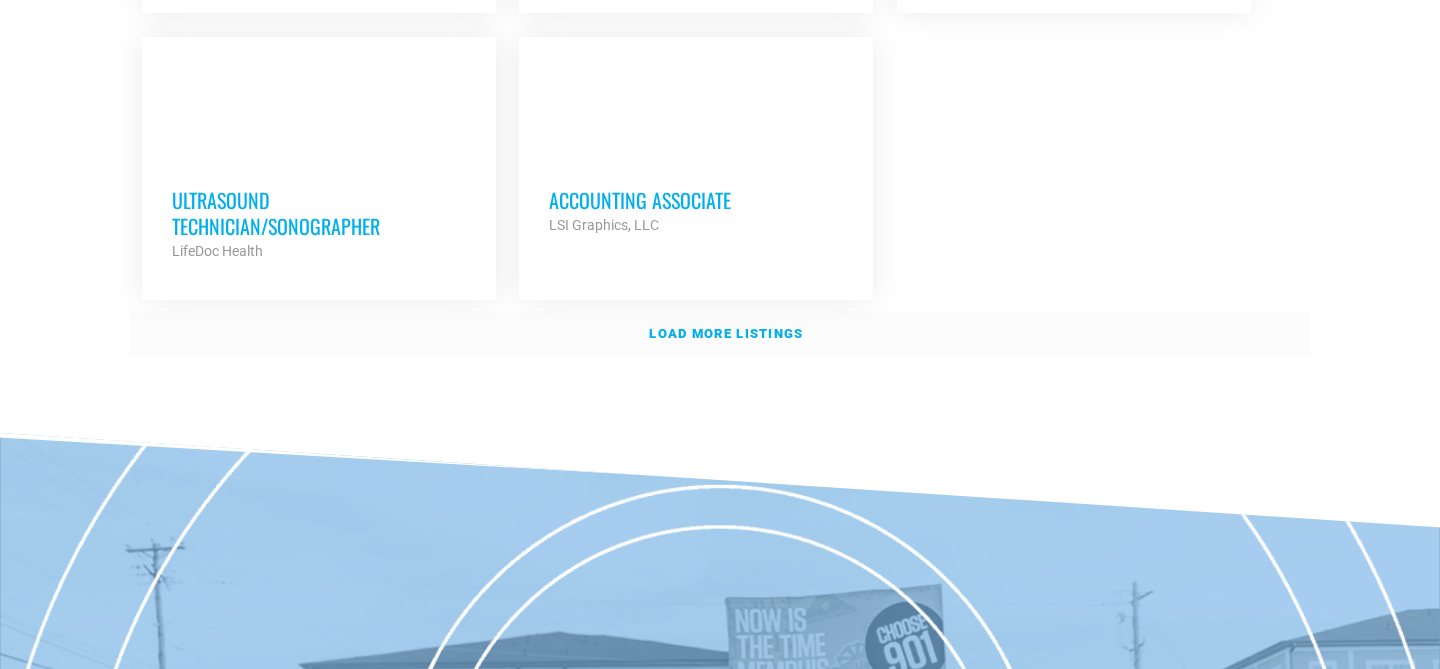scroll, scrollTop: 8319, scrollLeft: 0, axis: vertical 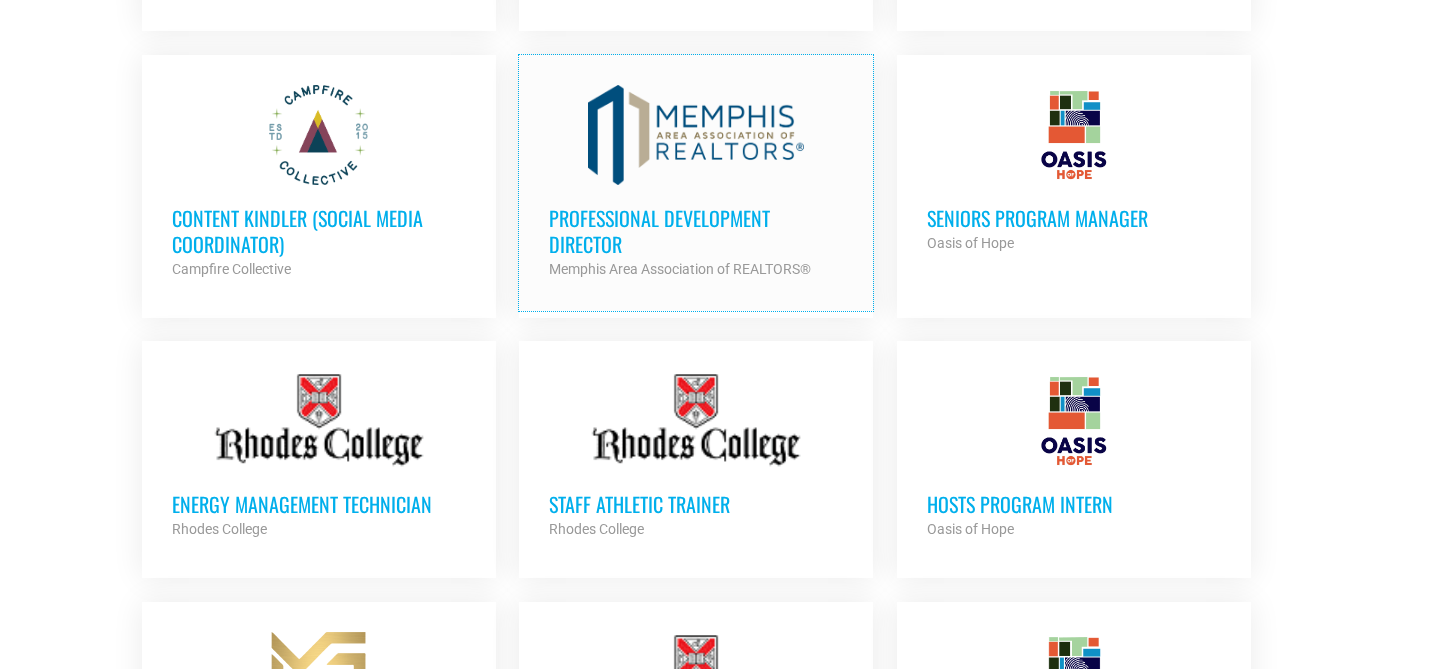 click at bounding box center [696, 135] 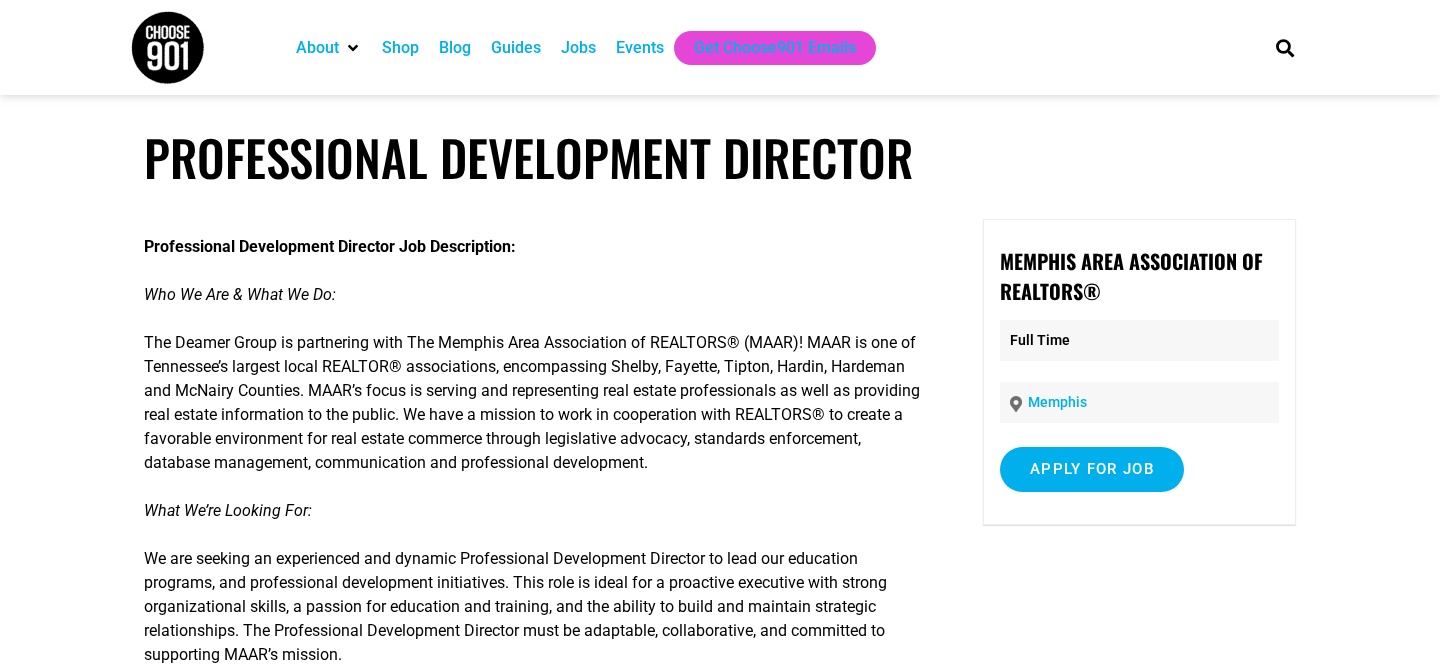 scroll, scrollTop: 0, scrollLeft: 0, axis: both 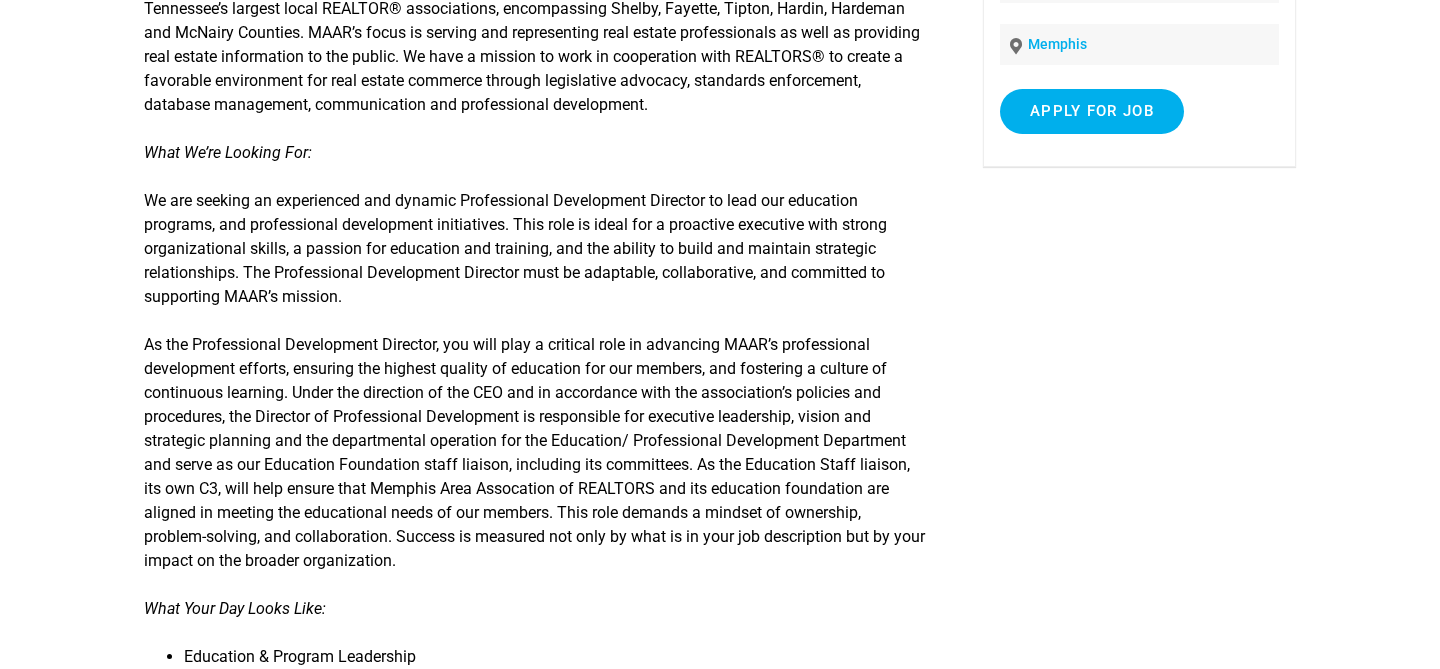 click on "As the Professional Development Director, you will play a critical role in advancing MAAR’s professional development efforts, ensuring the highest quality of education for our members, and fostering a culture of continuous learning. Under the direction of the CEO and in accordance with the association’s policies and procedures, the Director of Professional Development is responsible for executive leadership, vision and strategic planning and the departmental operation for the Education/ Professional Development Department and serve as our Education Foundation staff liaison, including its committees. As the Education Staff liaison, its own C3, will help ensure that Memphis Area Assocation of REALTORS and its education foundation are aligned in meeting the educational needs of our members. This role demands a mindset of ownership, problem-solving, and collaboration. Success is measured not only by what is in your job description but by your impact on the broader organization." at bounding box center (534, 453) 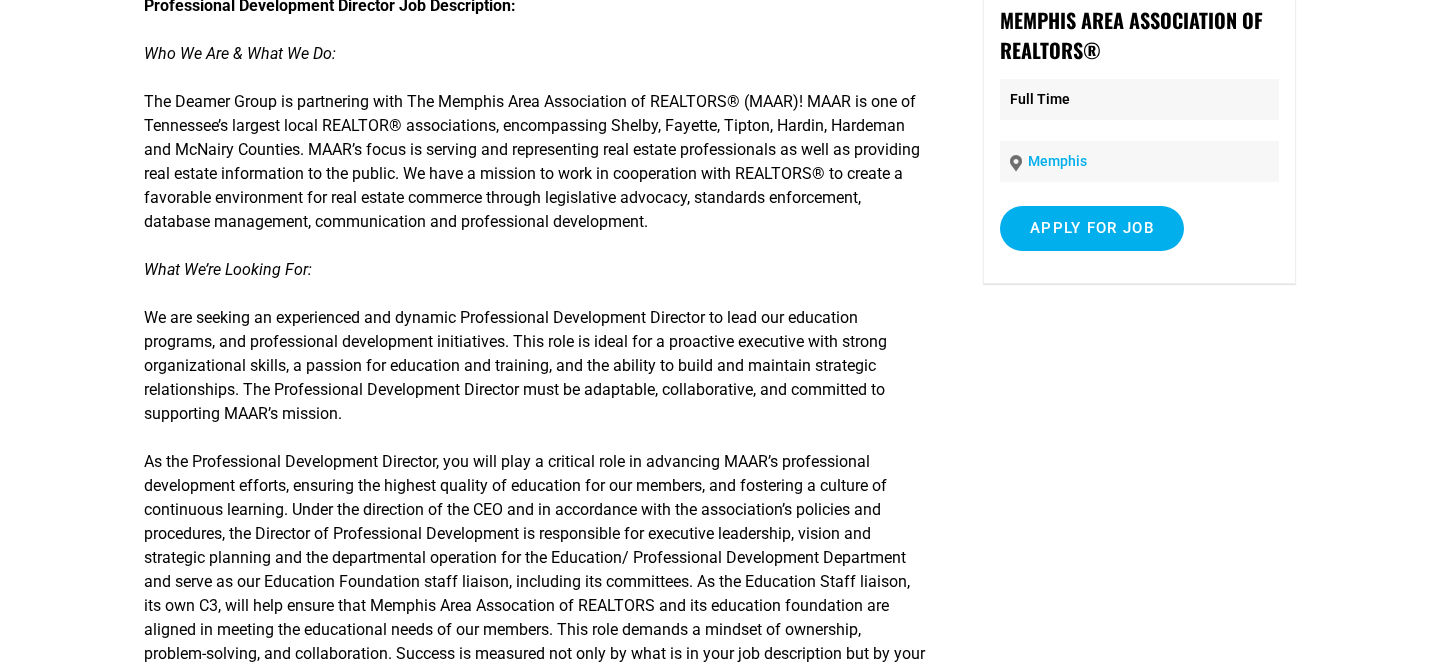 scroll, scrollTop: 242, scrollLeft: 0, axis: vertical 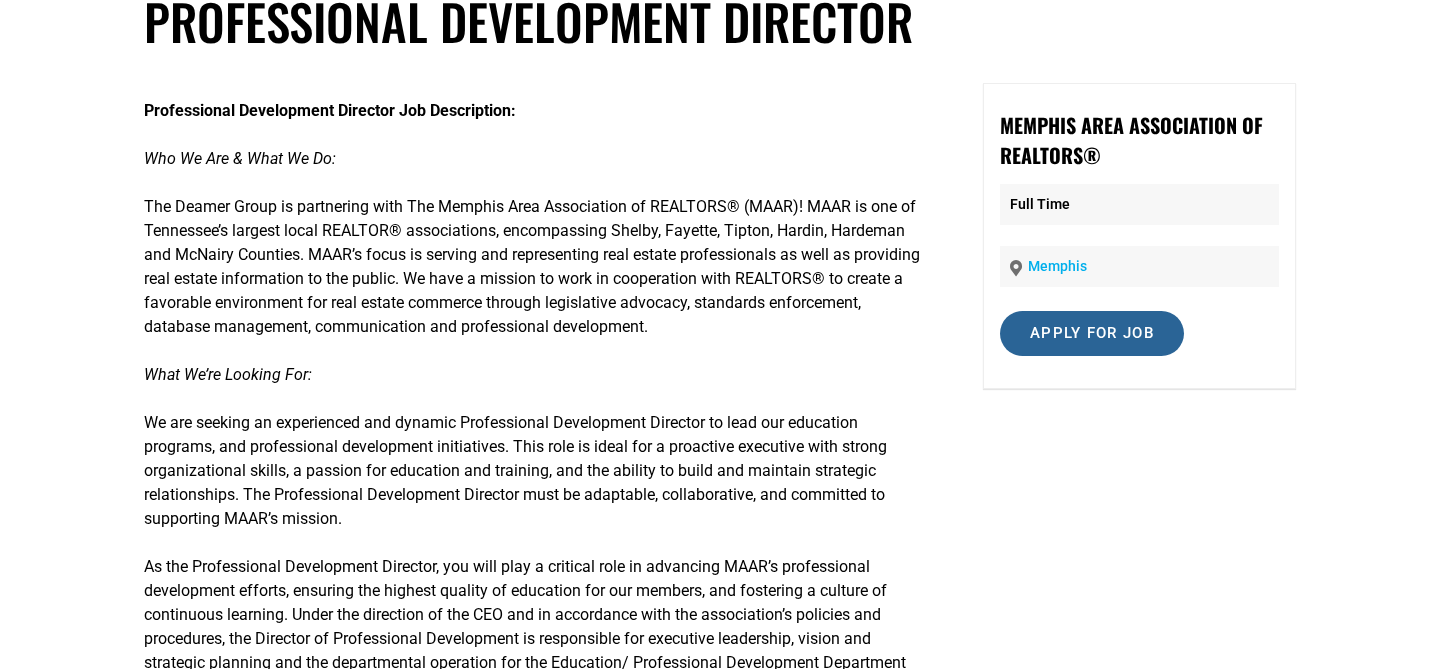 click on "Apply for job" at bounding box center [1092, 333] 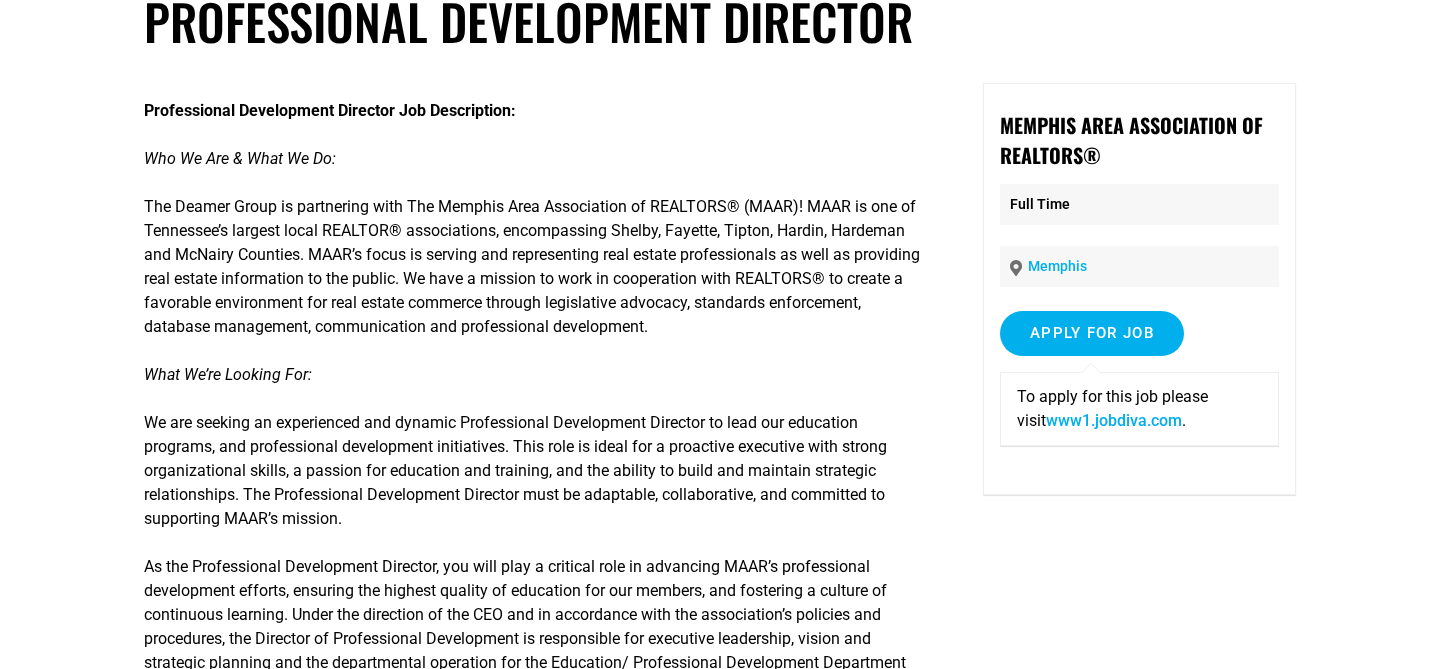 click on "www1.jobdiva.com" at bounding box center (1114, 420) 